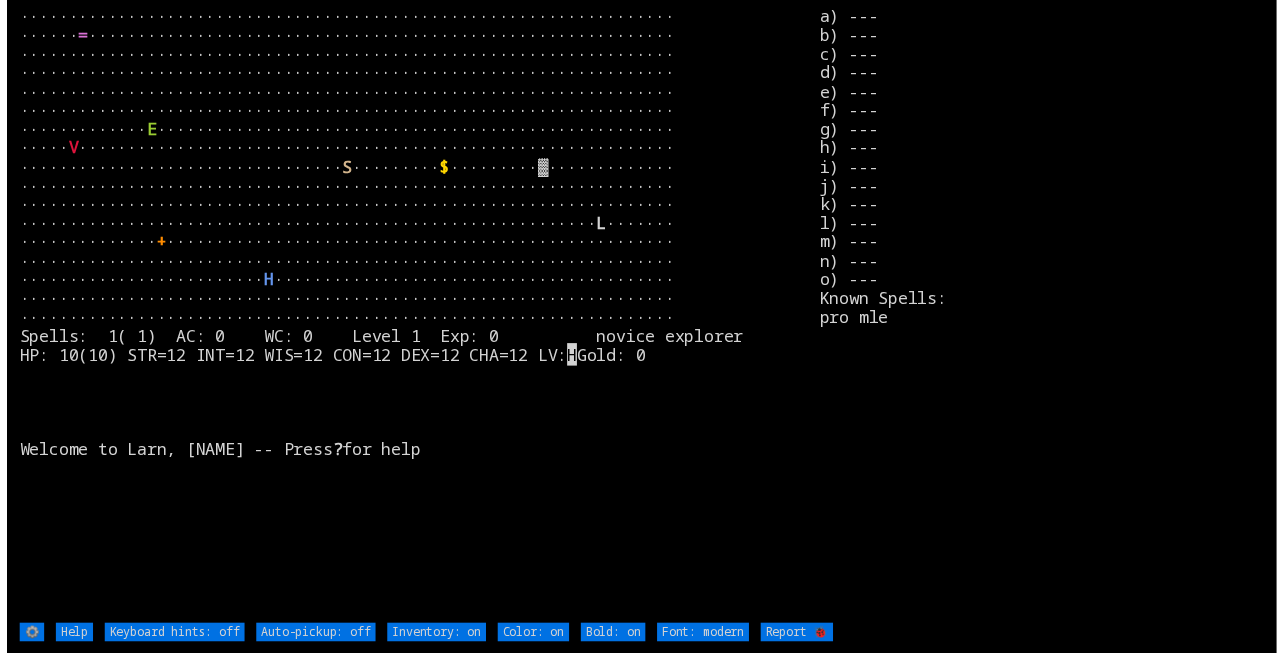 scroll, scrollTop: 0, scrollLeft: 0, axis: both 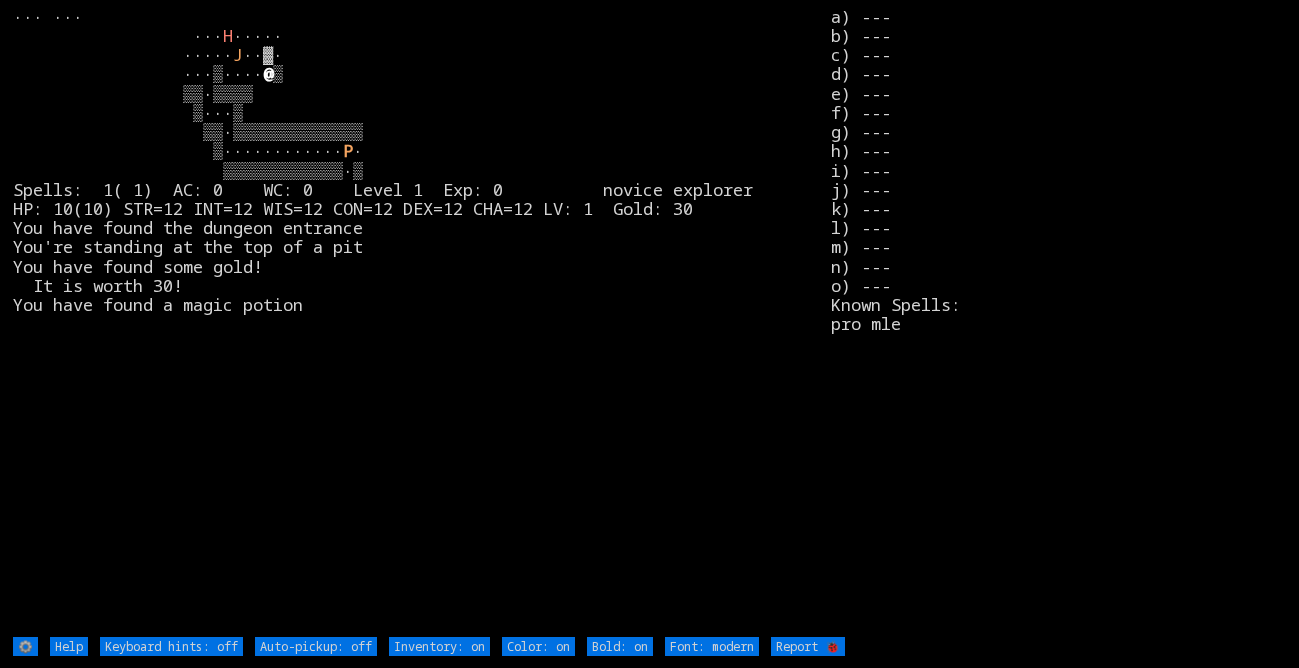 type on "Auto-pickup: on" 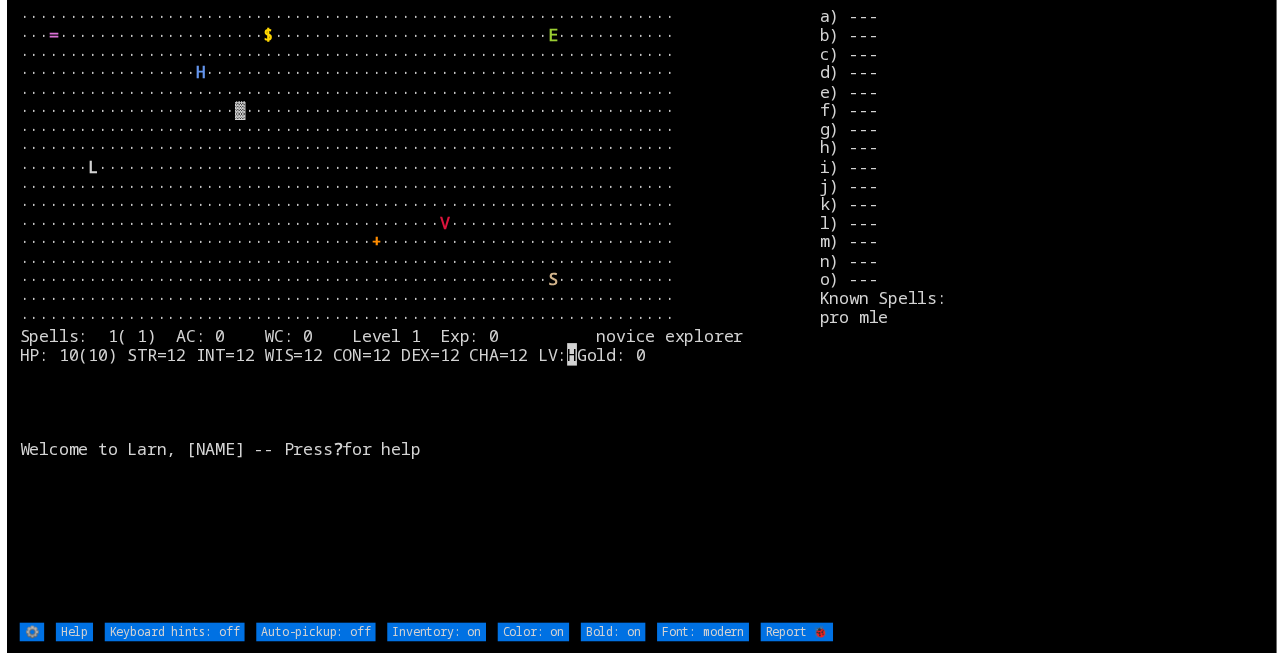 scroll, scrollTop: 0, scrollLeft: 0, axis: both 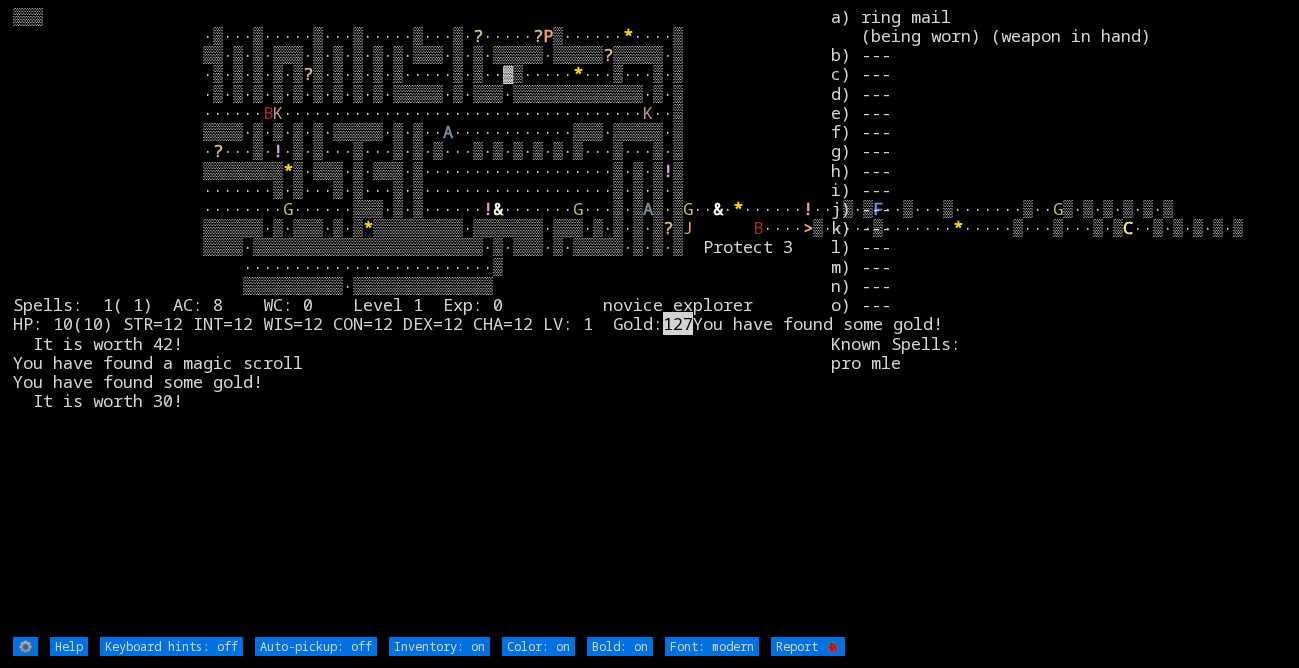type on "Auto-pickup: on" 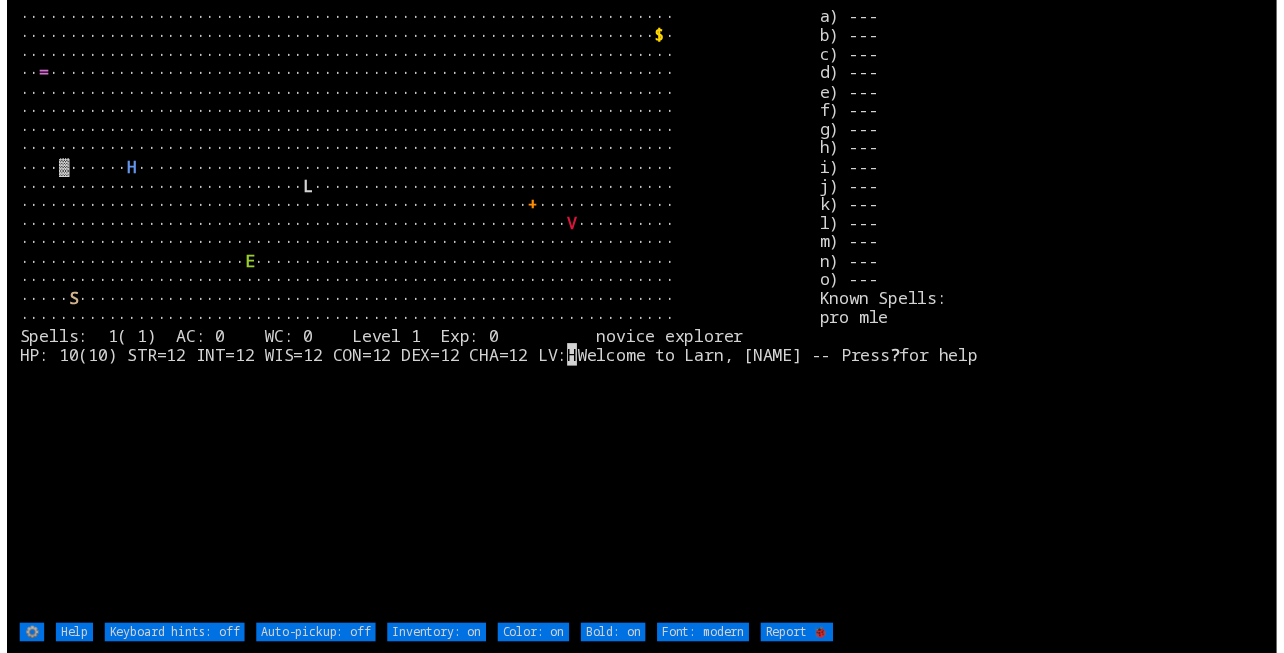 scroll, scrollTop: 0, scrollLeft: 0, axis: both 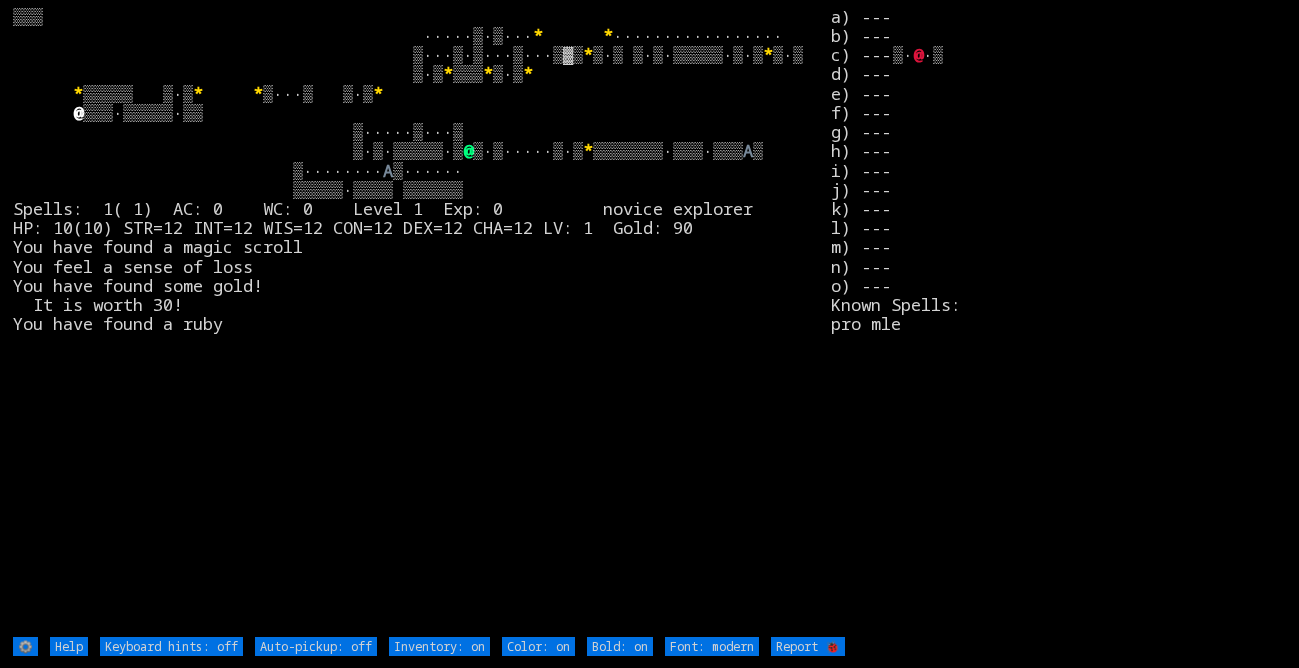 type on "Auto-pickup: on" 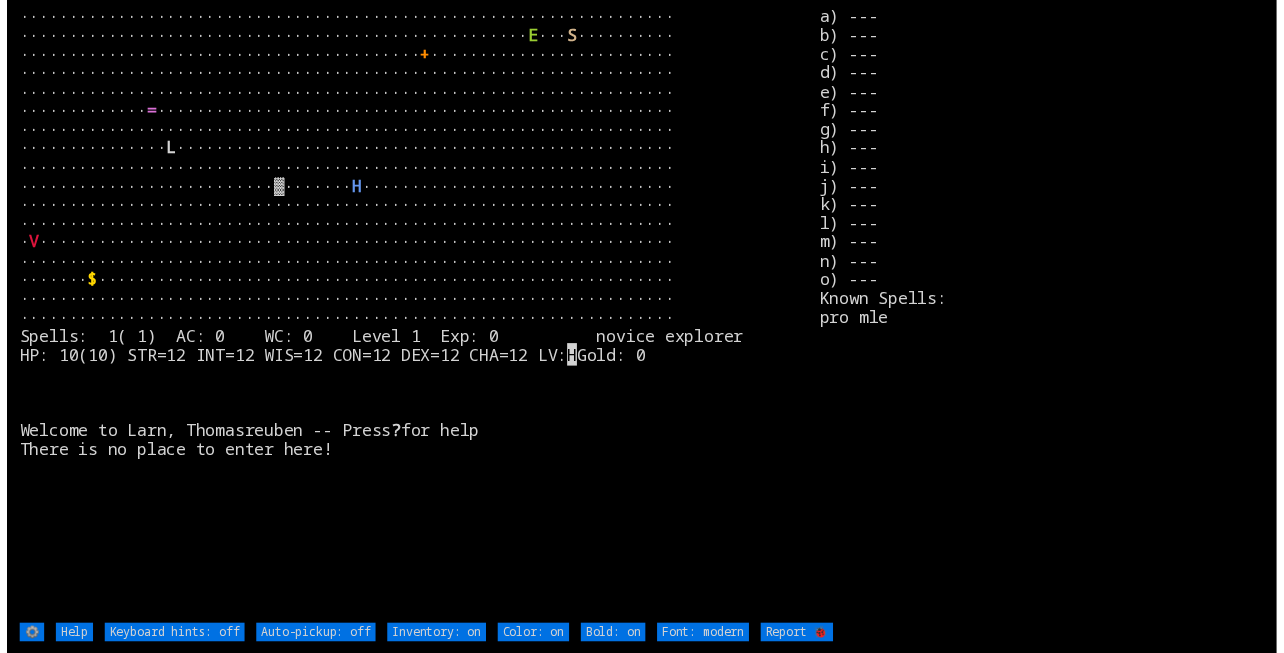 scroll, scrollTop: 0, scrollLeft: 0, axis: both 